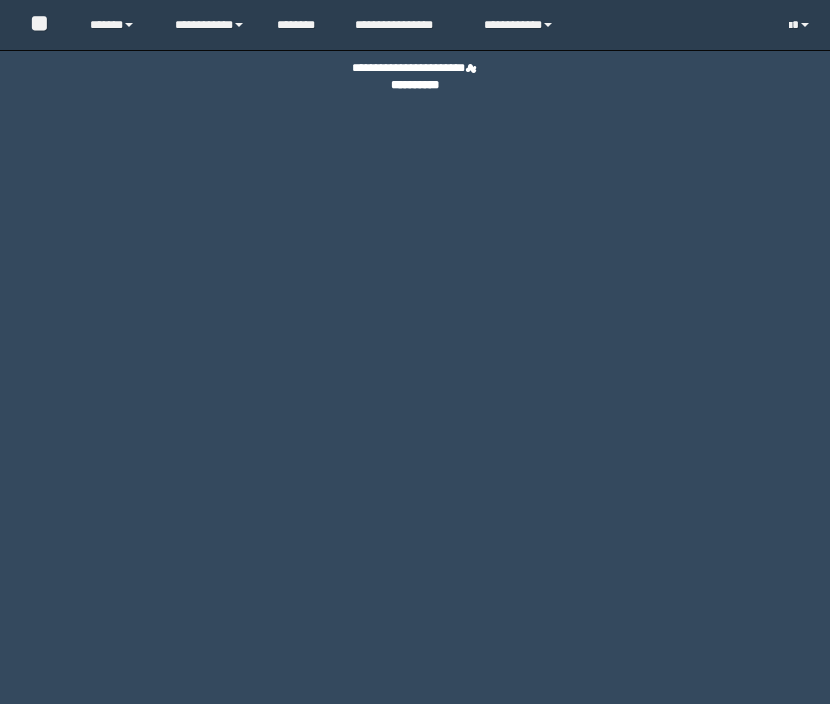 scroll, scrollTop: 0, scrollLeft: 0, axis: both 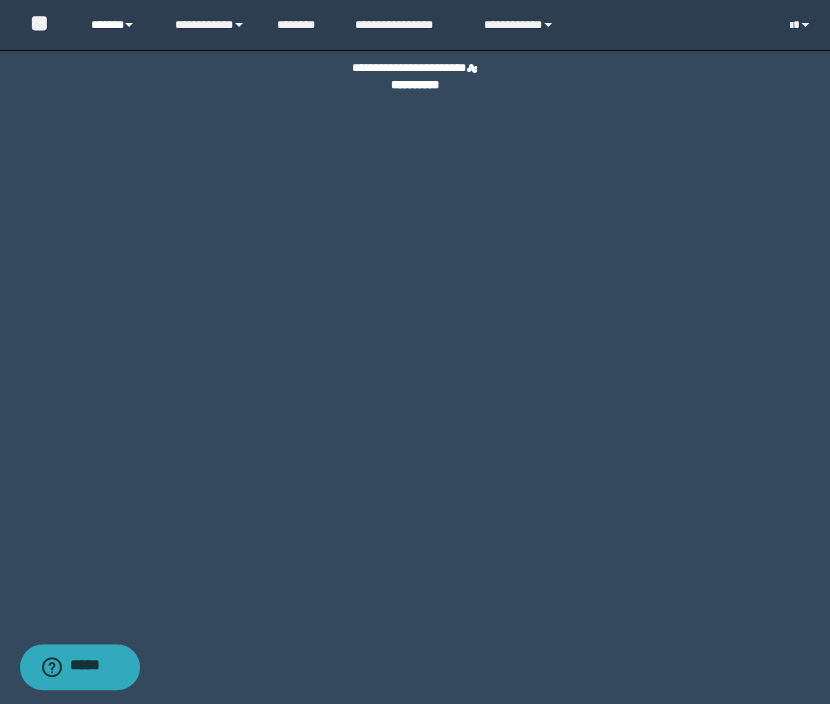 click on "******" at bounding box center (117, 25) 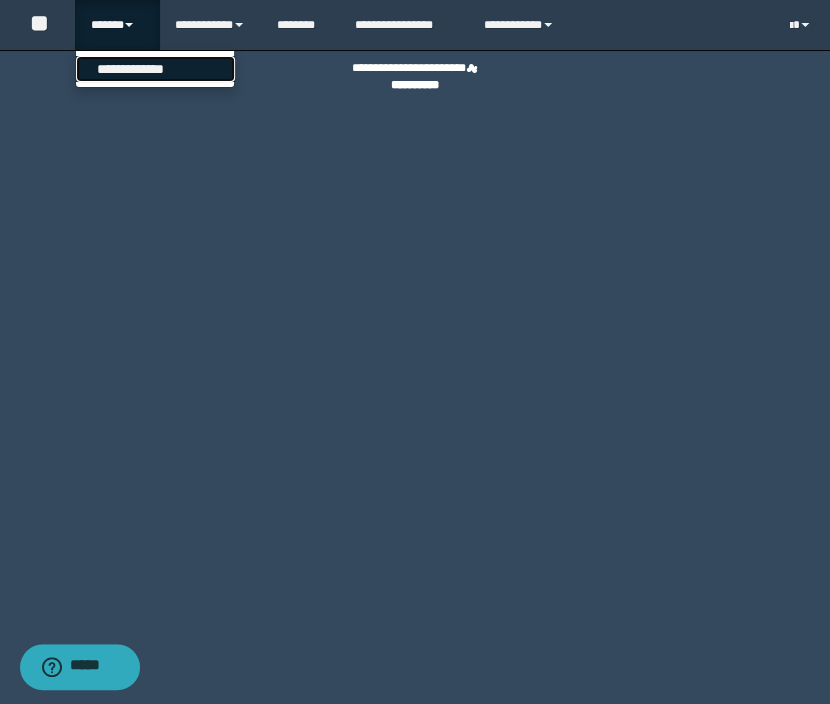 click on "**********" at bounding box center [155, 69] 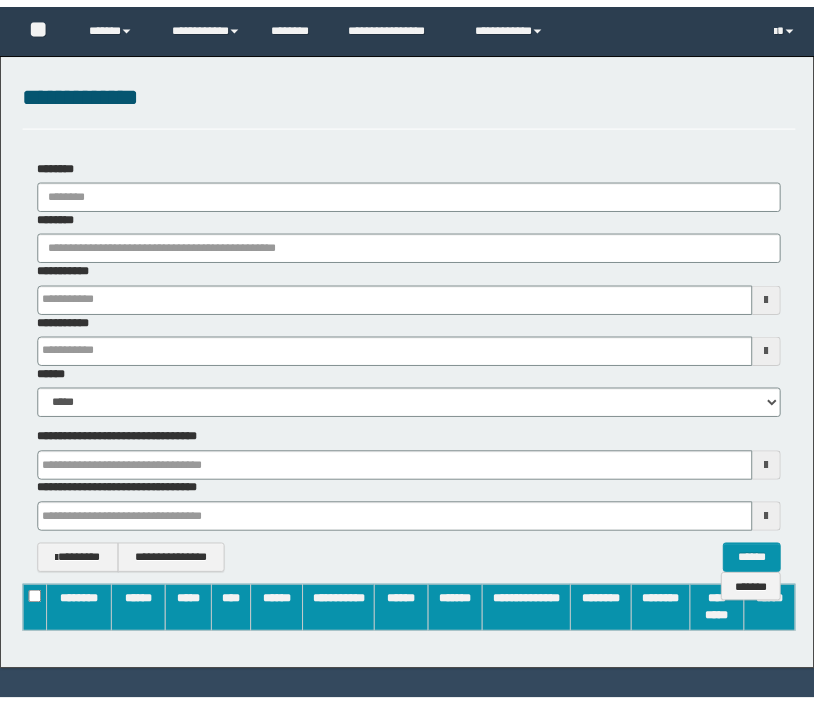 scroll, scrollTop: 0, scrollLeft: 0, axis: both 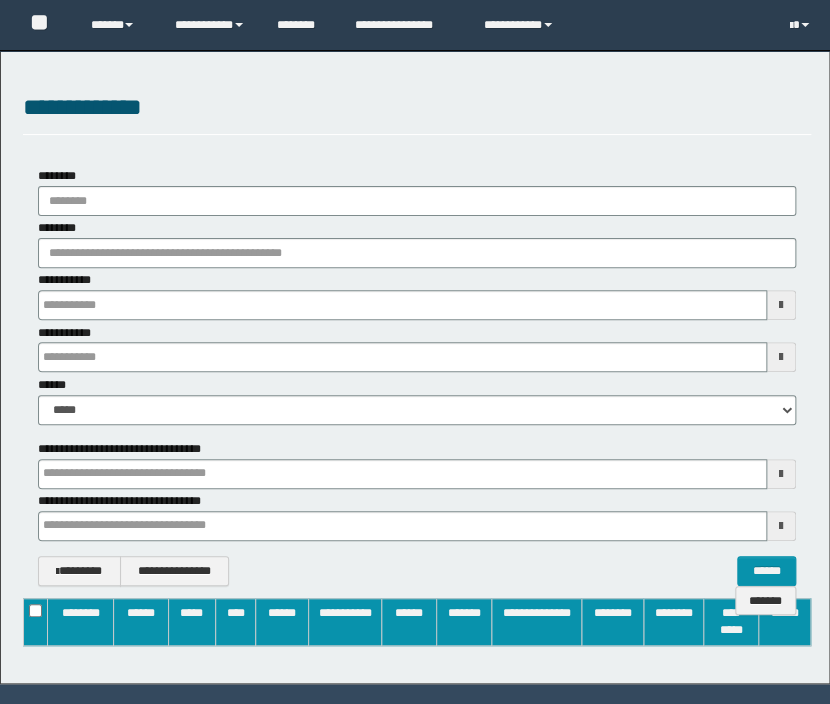 type on "**********" 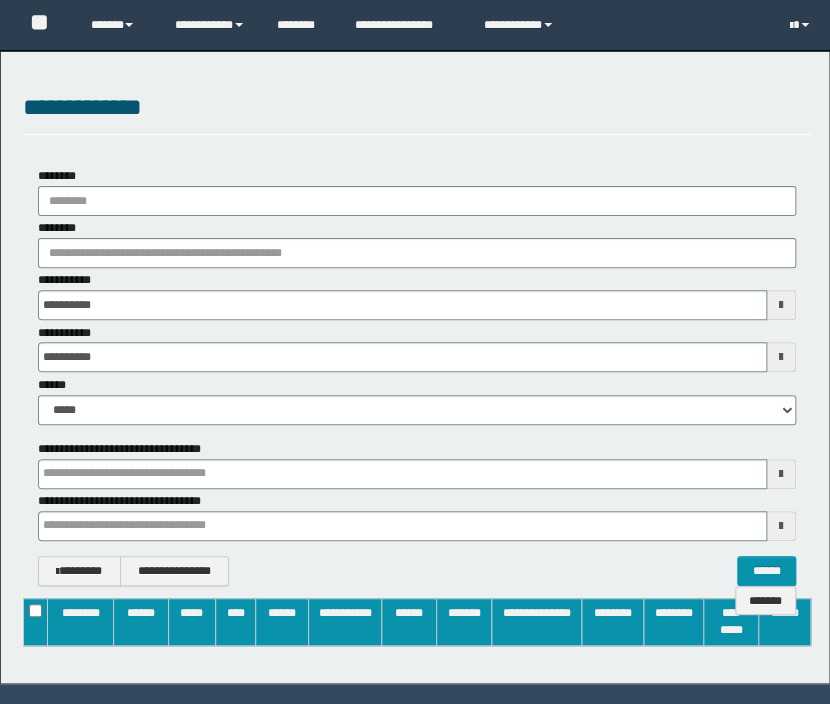 type 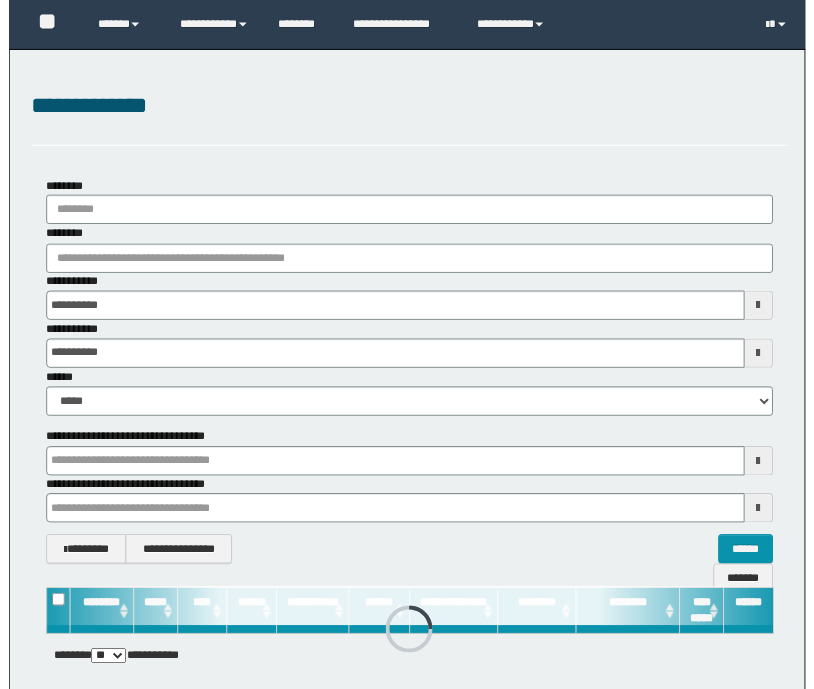 scroll, scrollTop: 0, scrollLeft: 0, axis: both 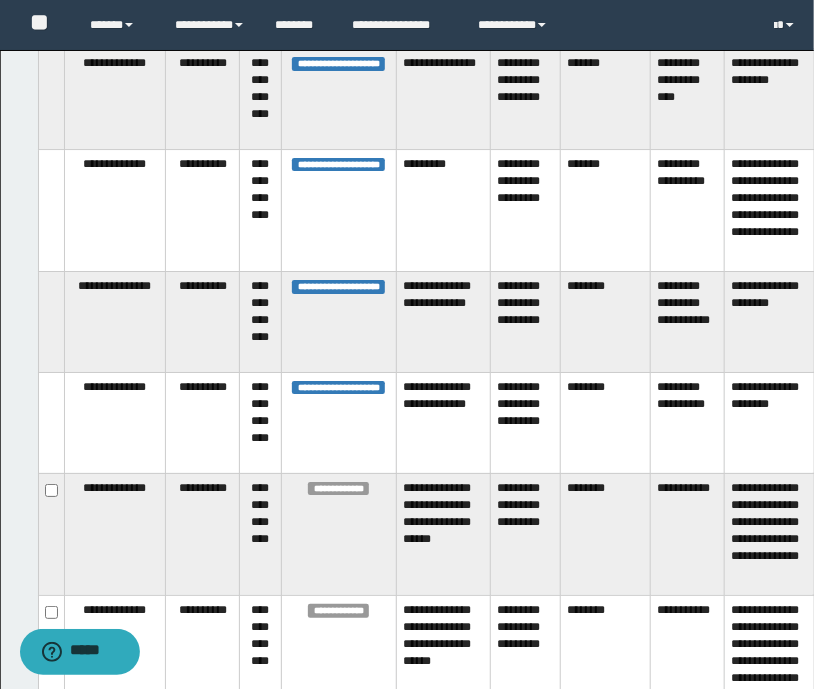 type 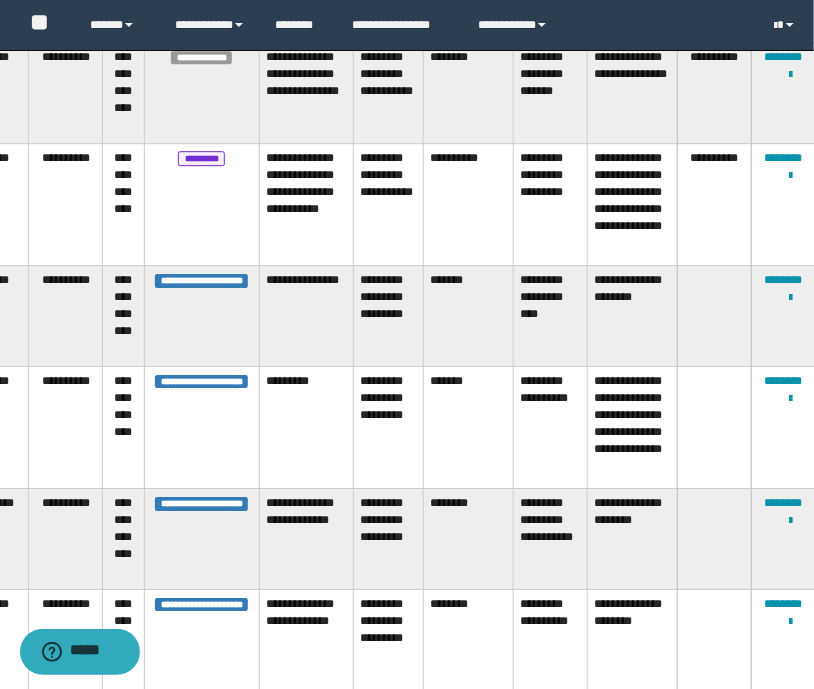 scroll, scrollTop: 1540, scrollLeft: 137, axis: both 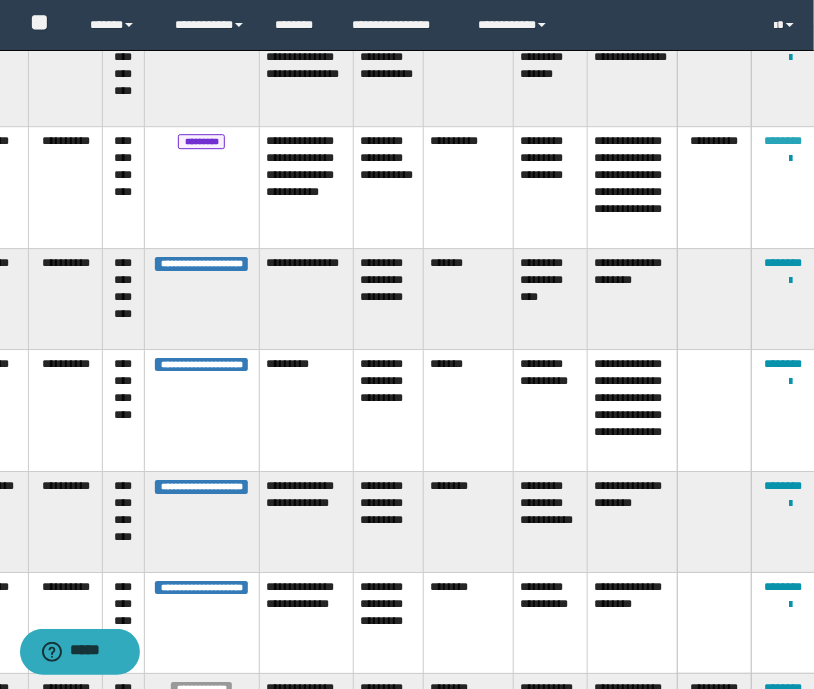 click on "********" at bounding box center [784, 141] 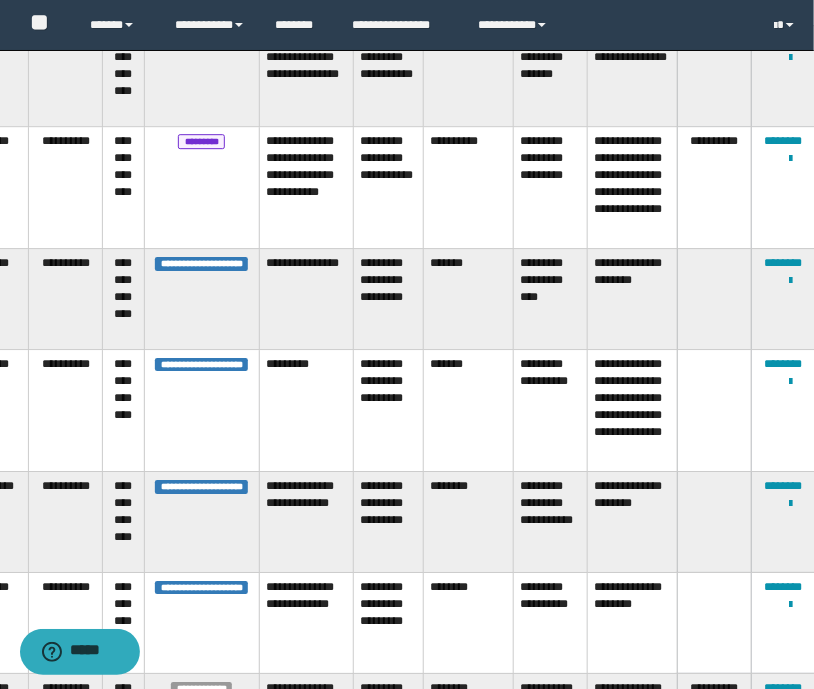 scroll, scrollTop: 1540, scrollLeft: 129, axis: both 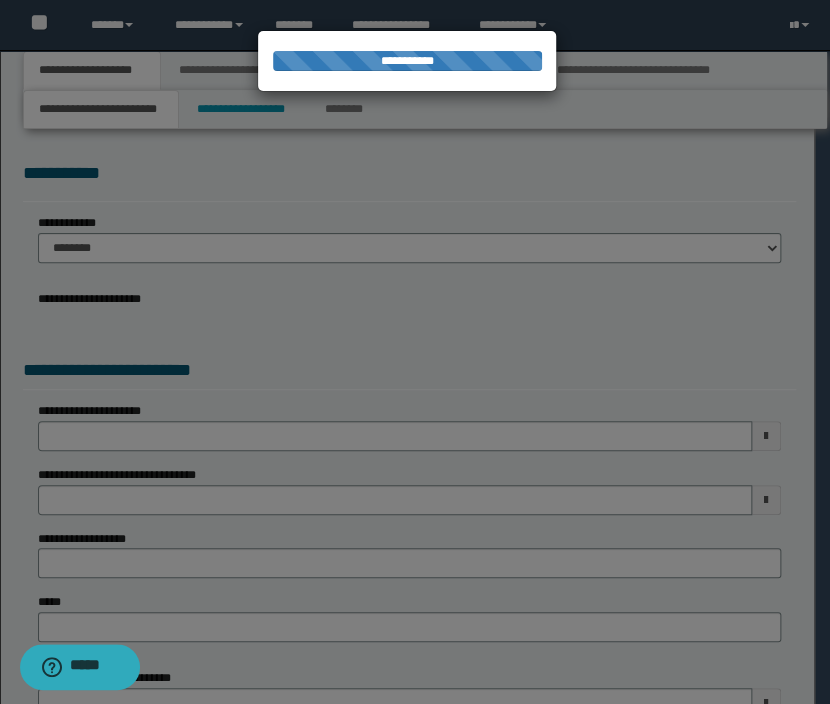 type on "**********" 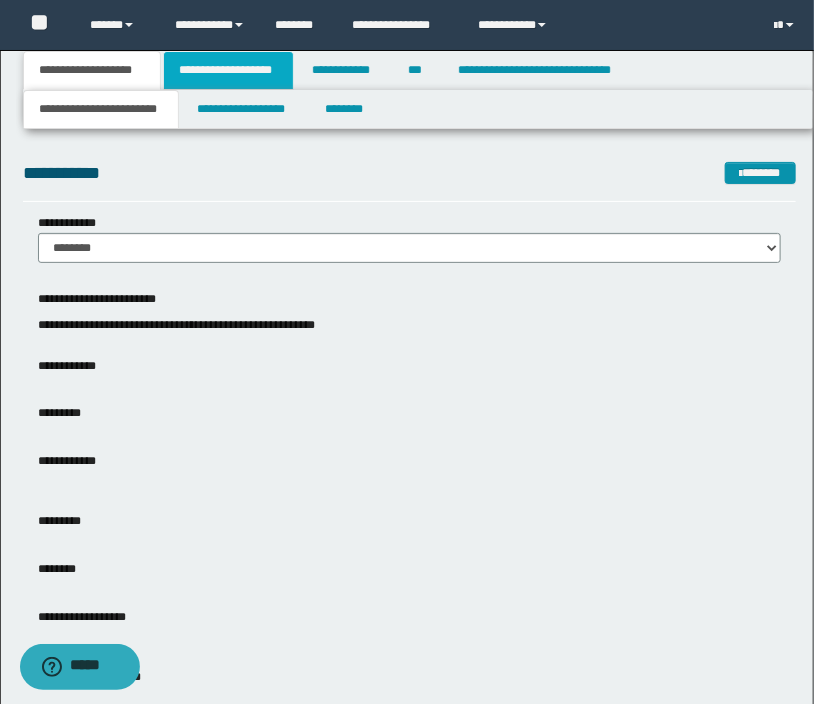 click on "**********" at bounding box center (228, 70) 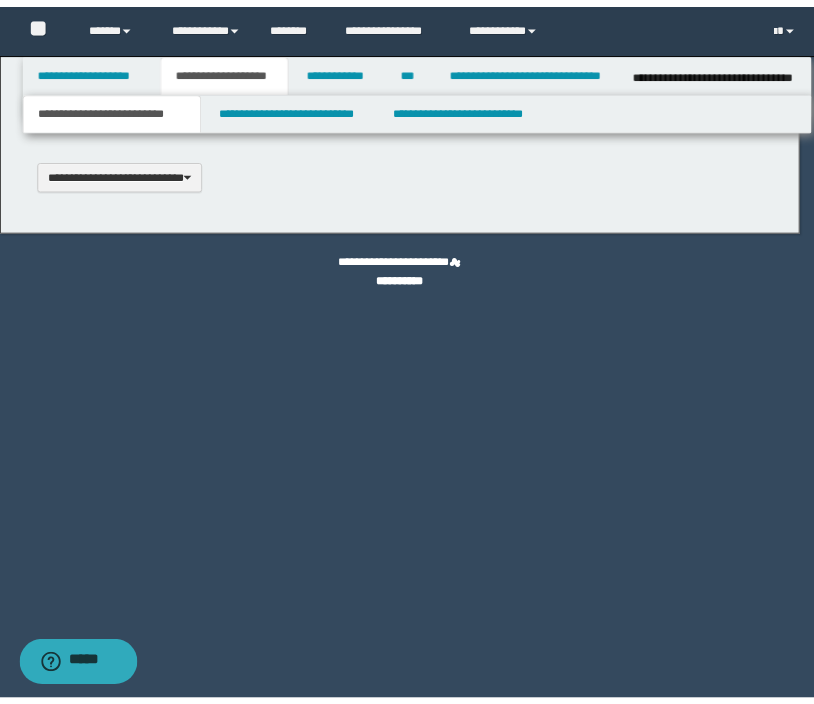scroll, scrollTop: 0, scrollLeft: 0, axis: both 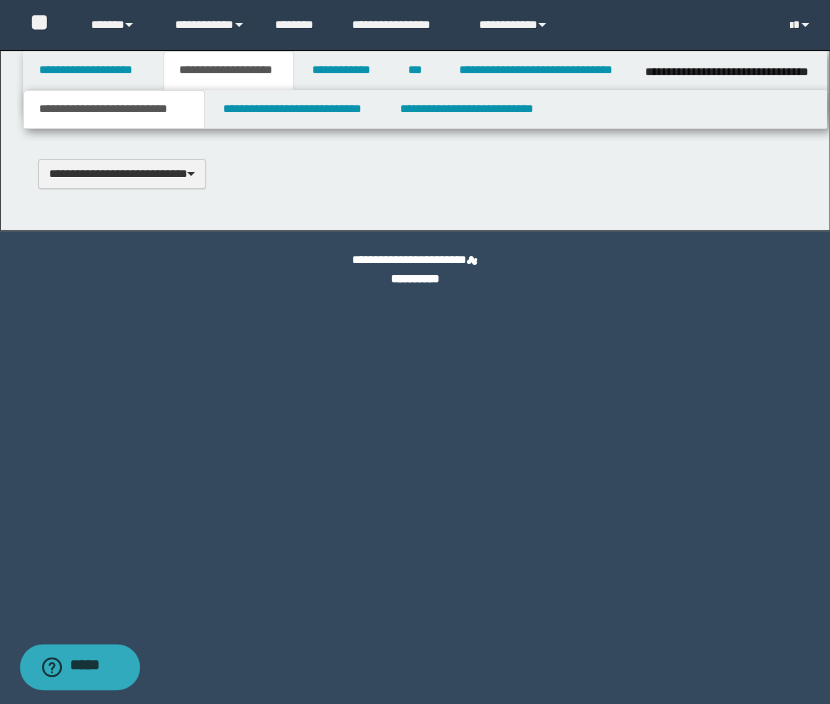 type 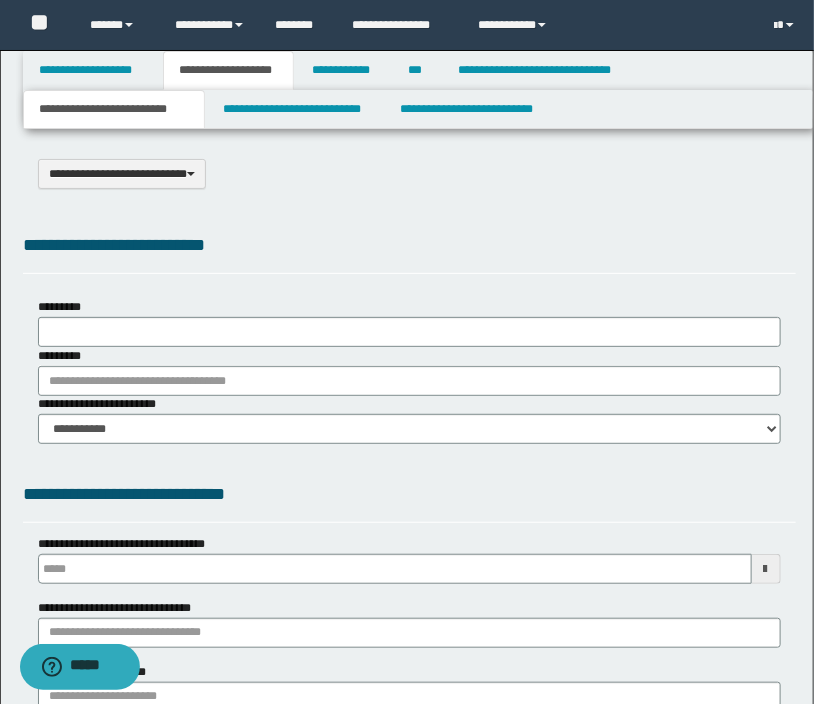 type on "**********" 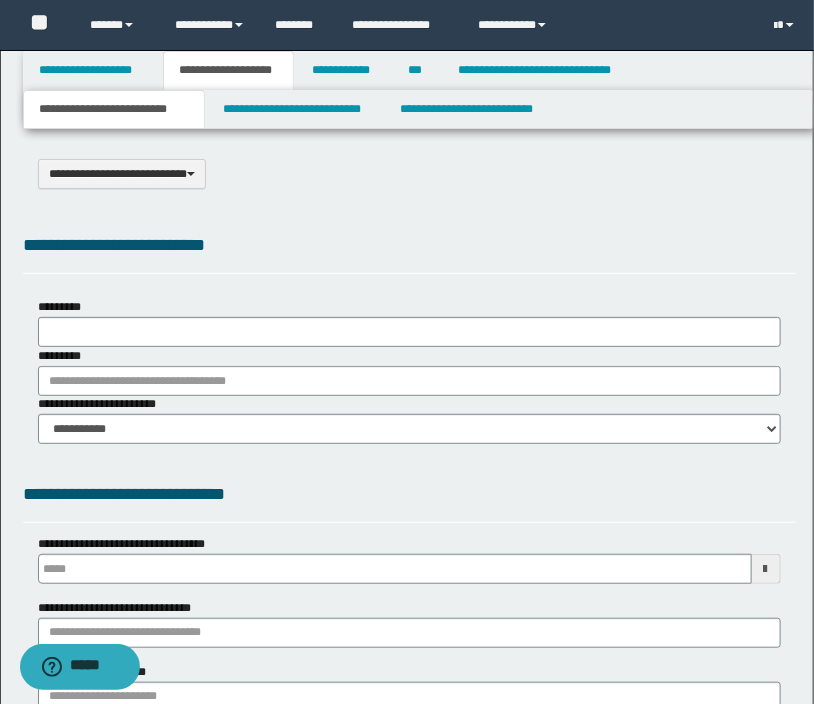 type on "**********" 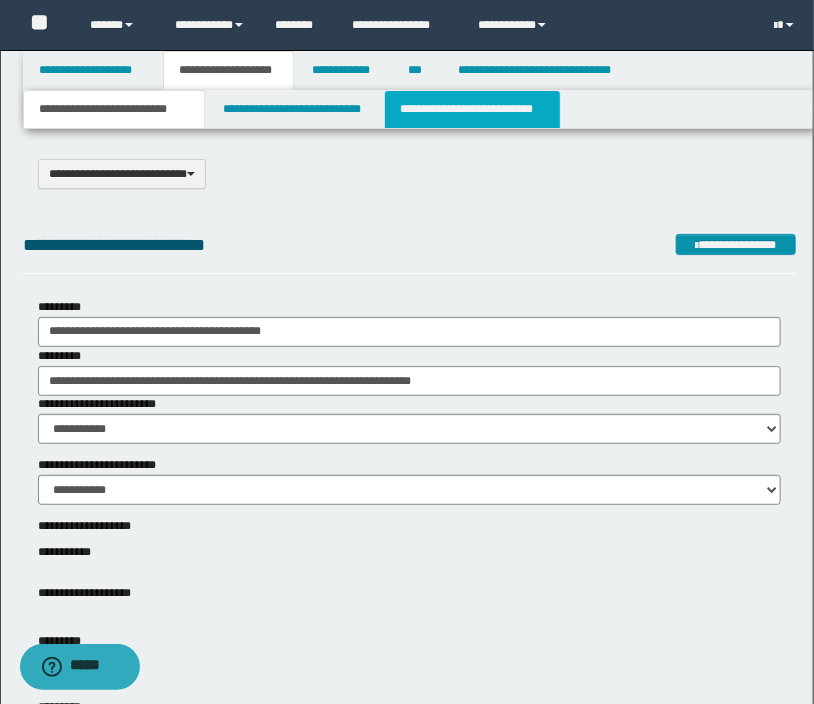 click on "**********" at bounding box center [472, 109] 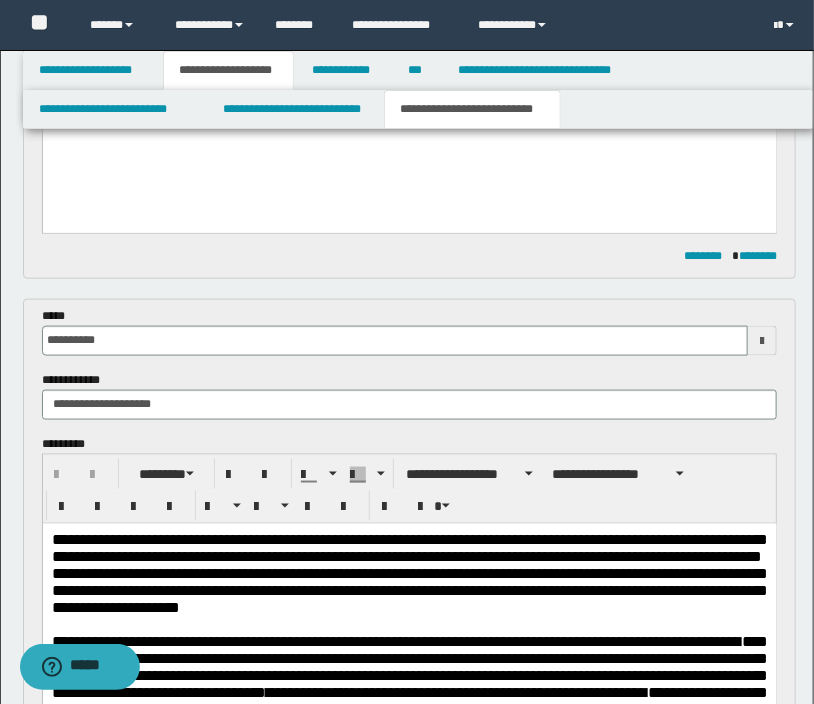 scroll, scrollTop: 1000, scrollLeft: 0, axis: vertical 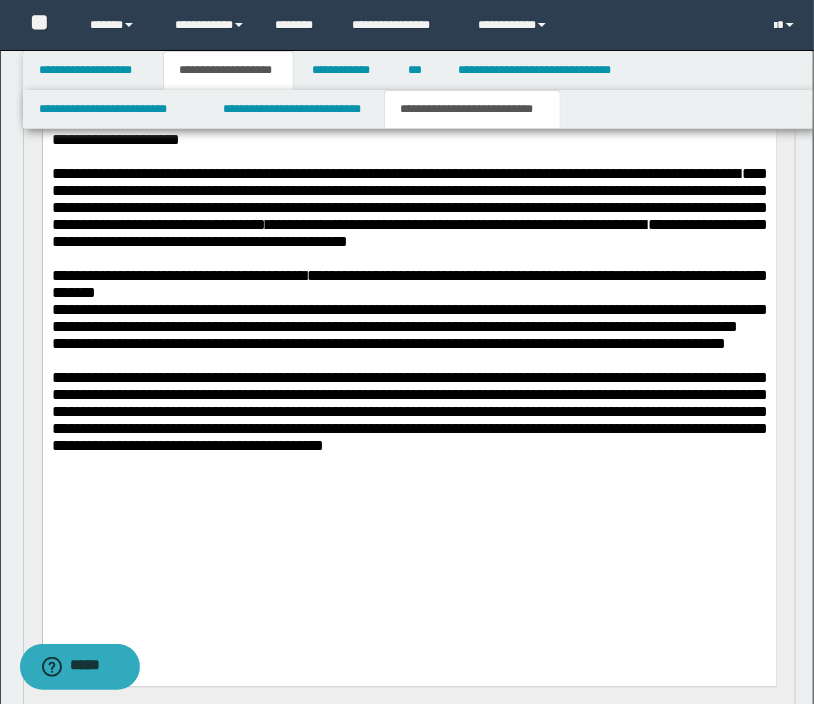 click on "**********" at bounding box center (409, 199) 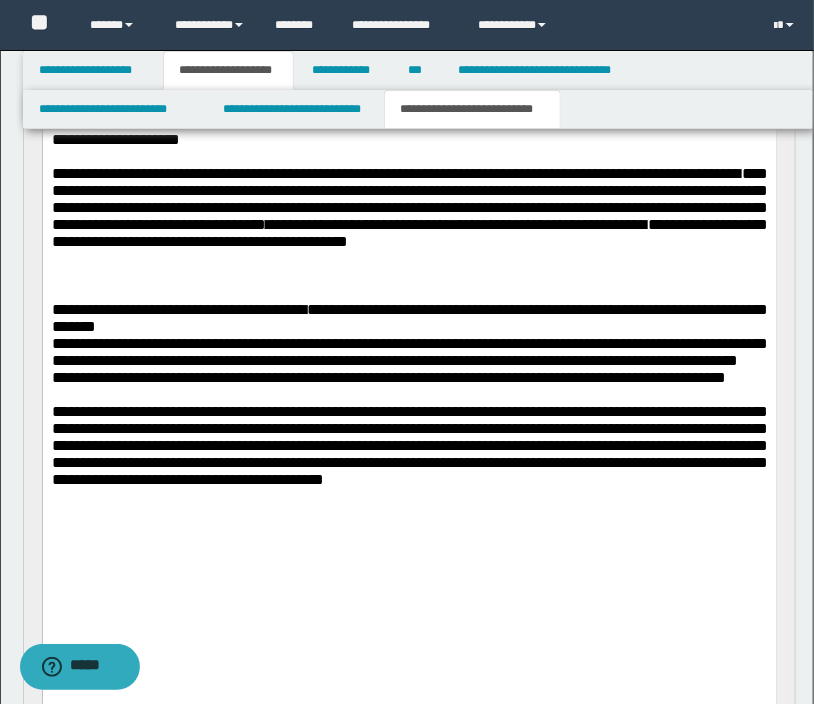 paste 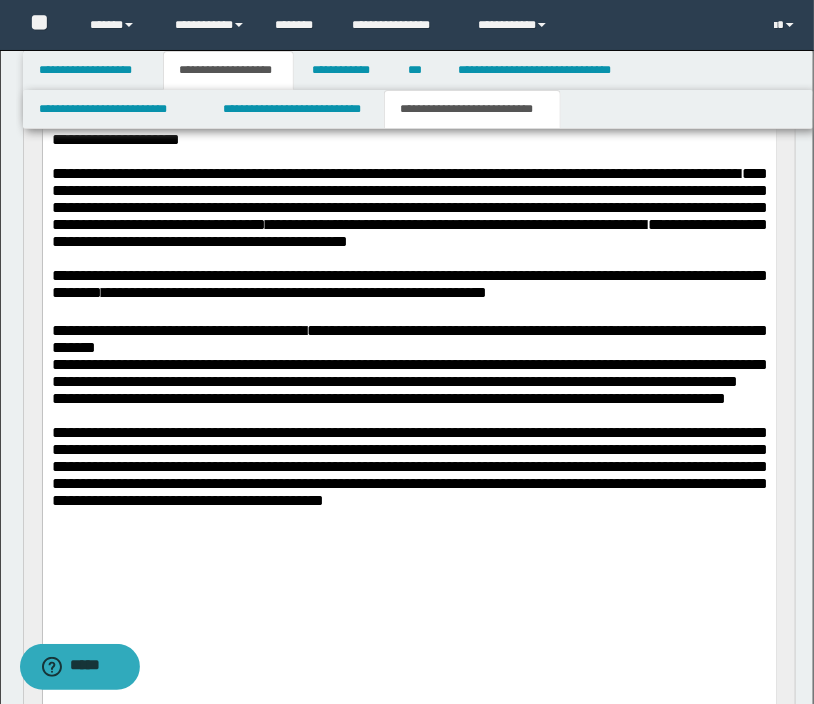 scroll, scrollTop: 1000, scrollLeft: 0, axis: vertical 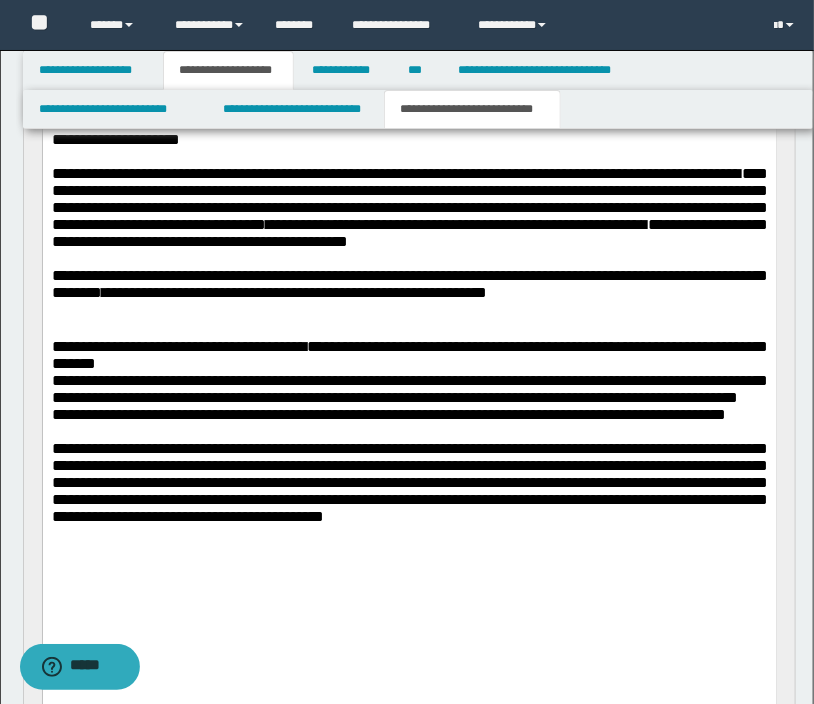drag, startPoint x: 612, startPoint y: 353, endPoint x: 655, endPoint y: 316, distance: 56.727417 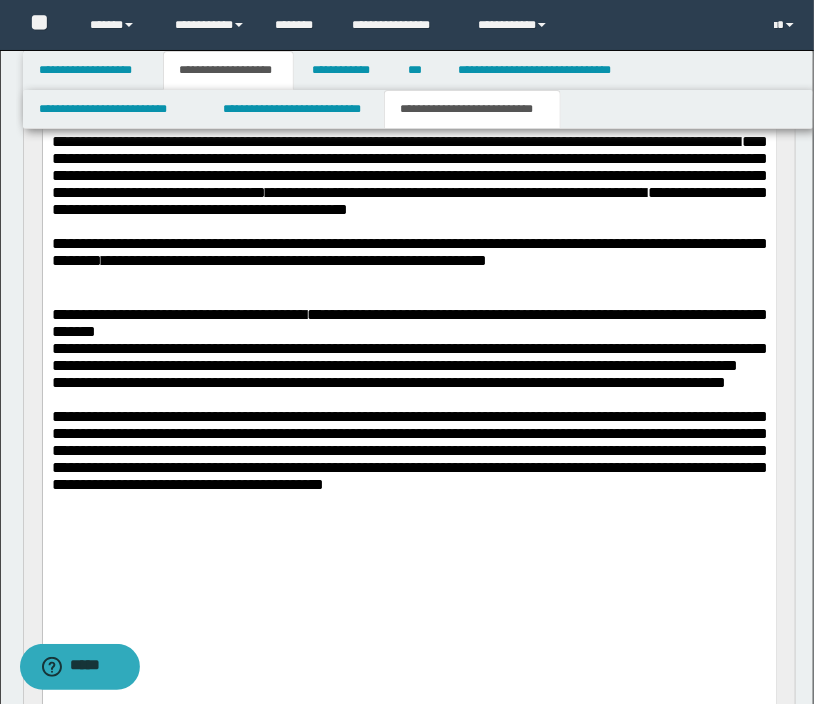 click on "**********" at bounding box center (409, 287) 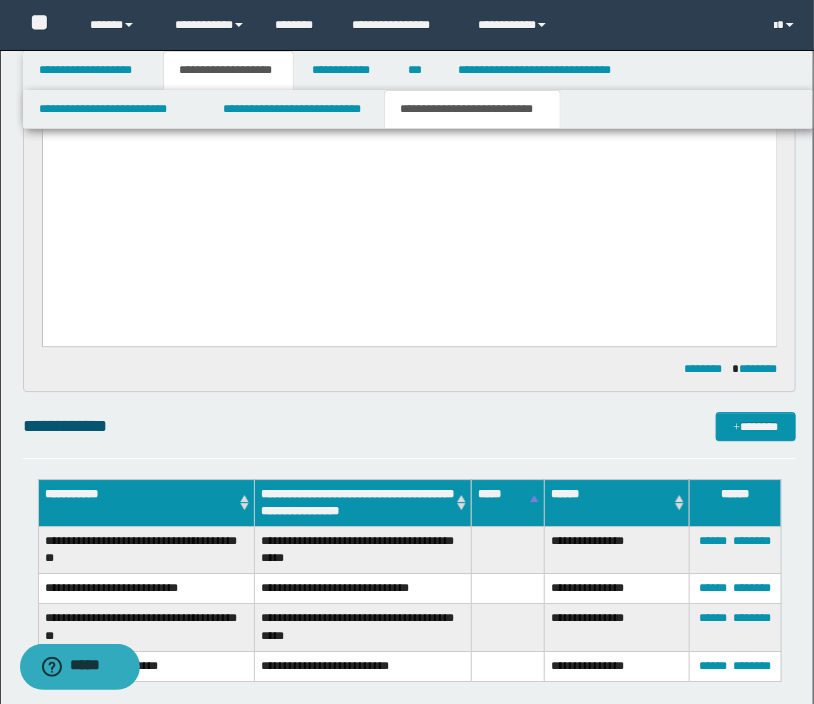 scroll, scrollTop: 1200, scrollLeft: 0, axis: vertical 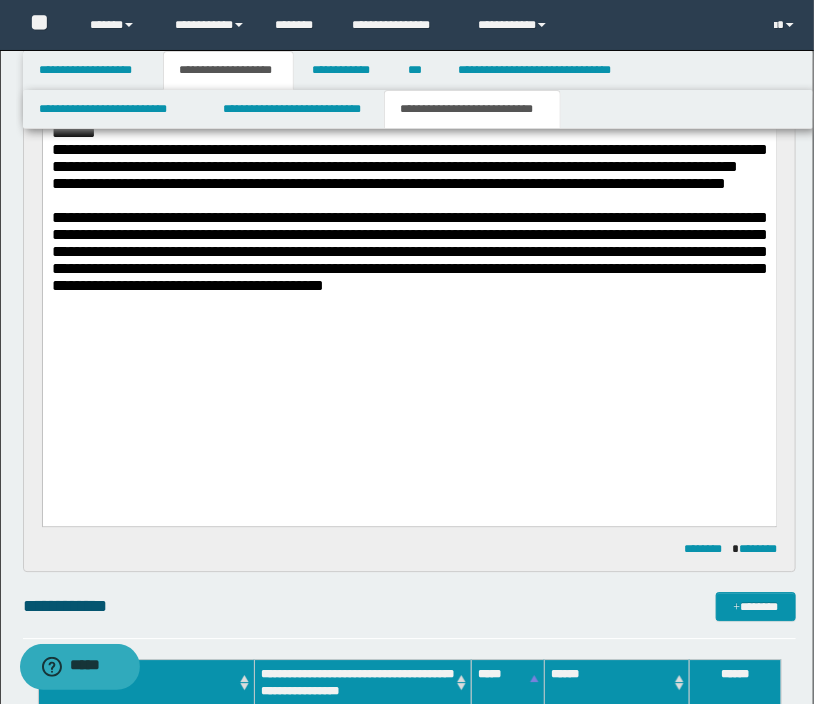click on "**********" at bounding box center (409, 243) 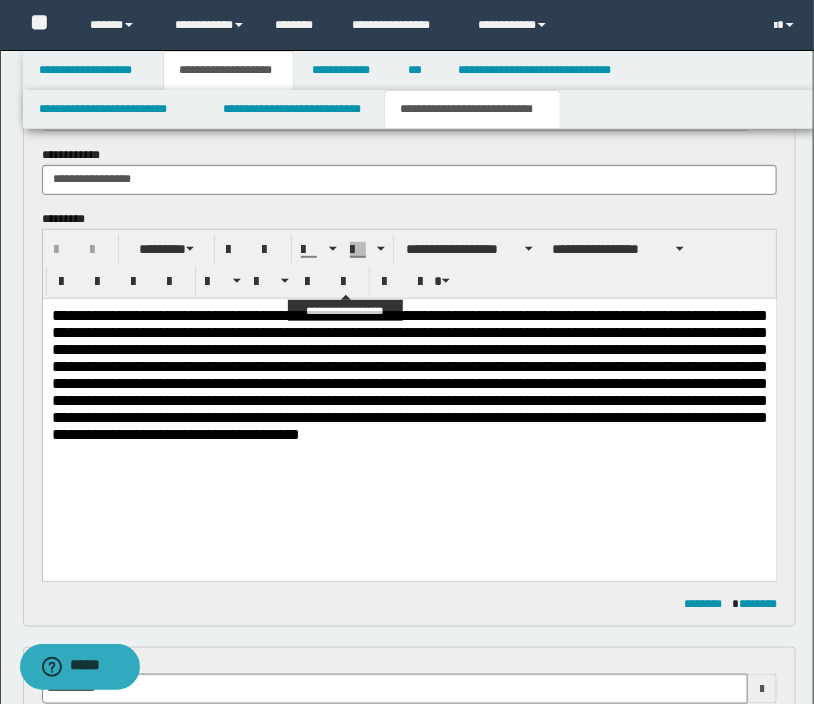 scroll, scrollTop: 100, scrollLeft: 0, axis: vertical 